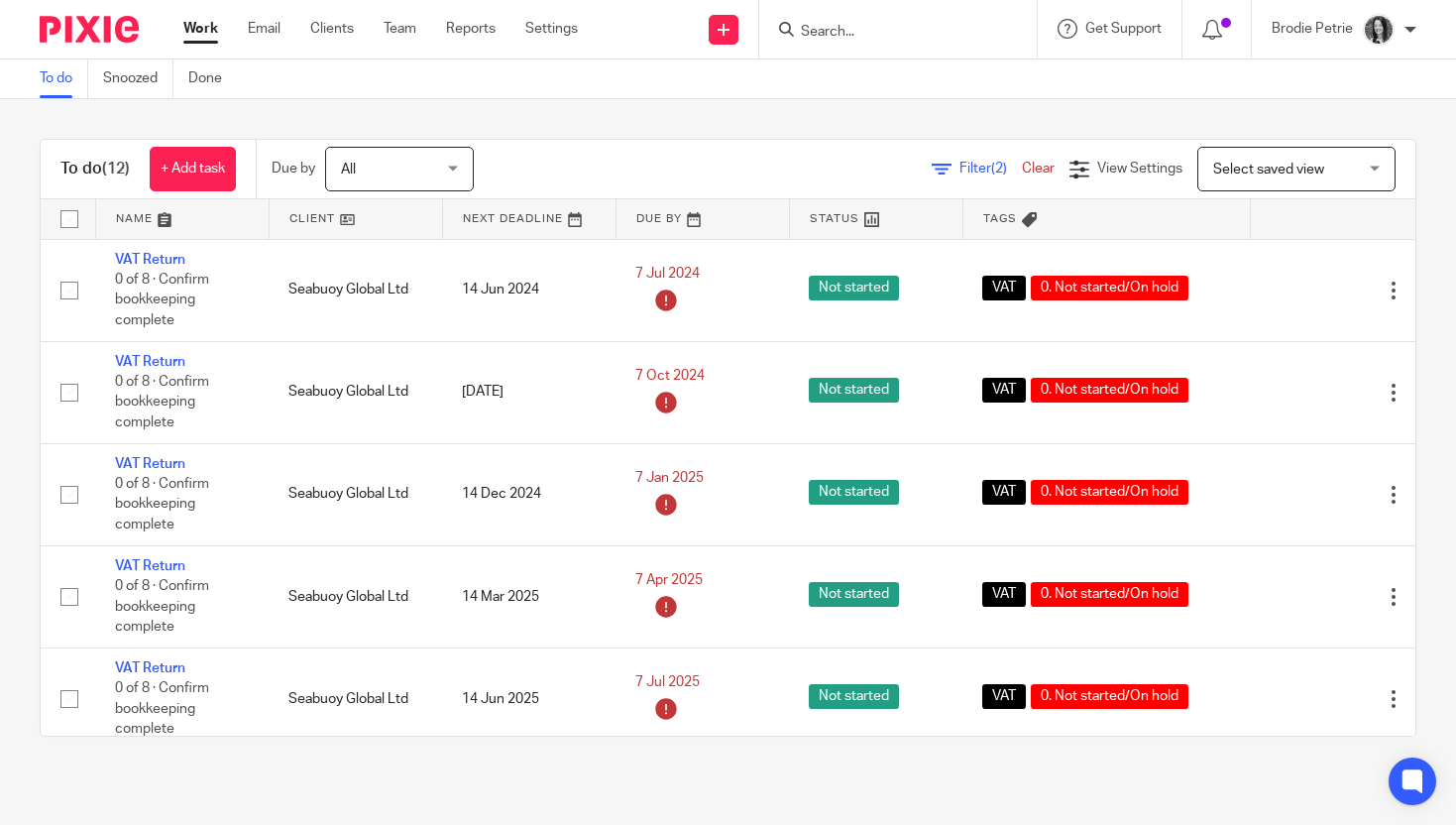 scroll, scrollTop: 0, scrollLeft: 0, axis: both 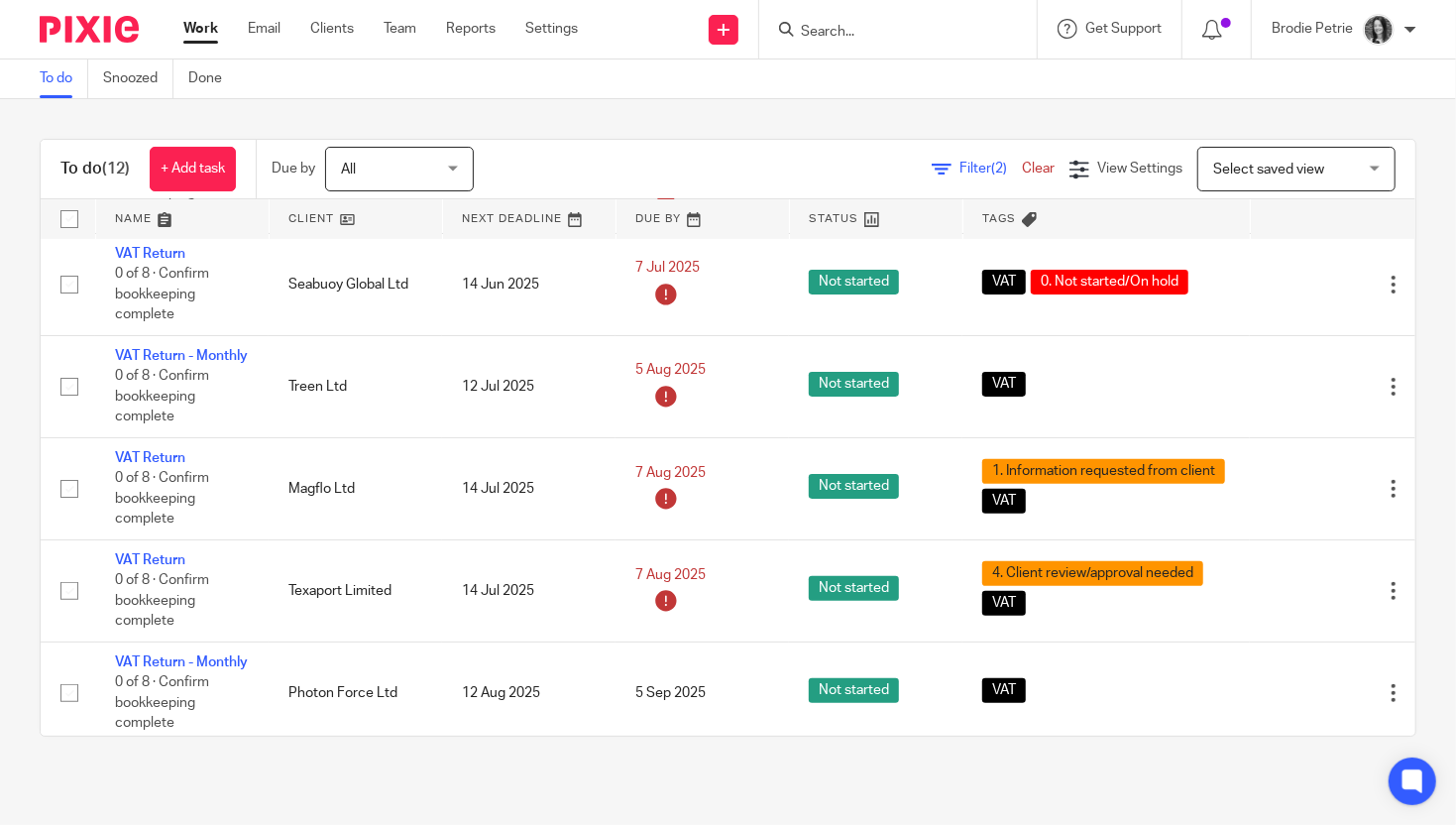 click at bounding box center [888, 33] 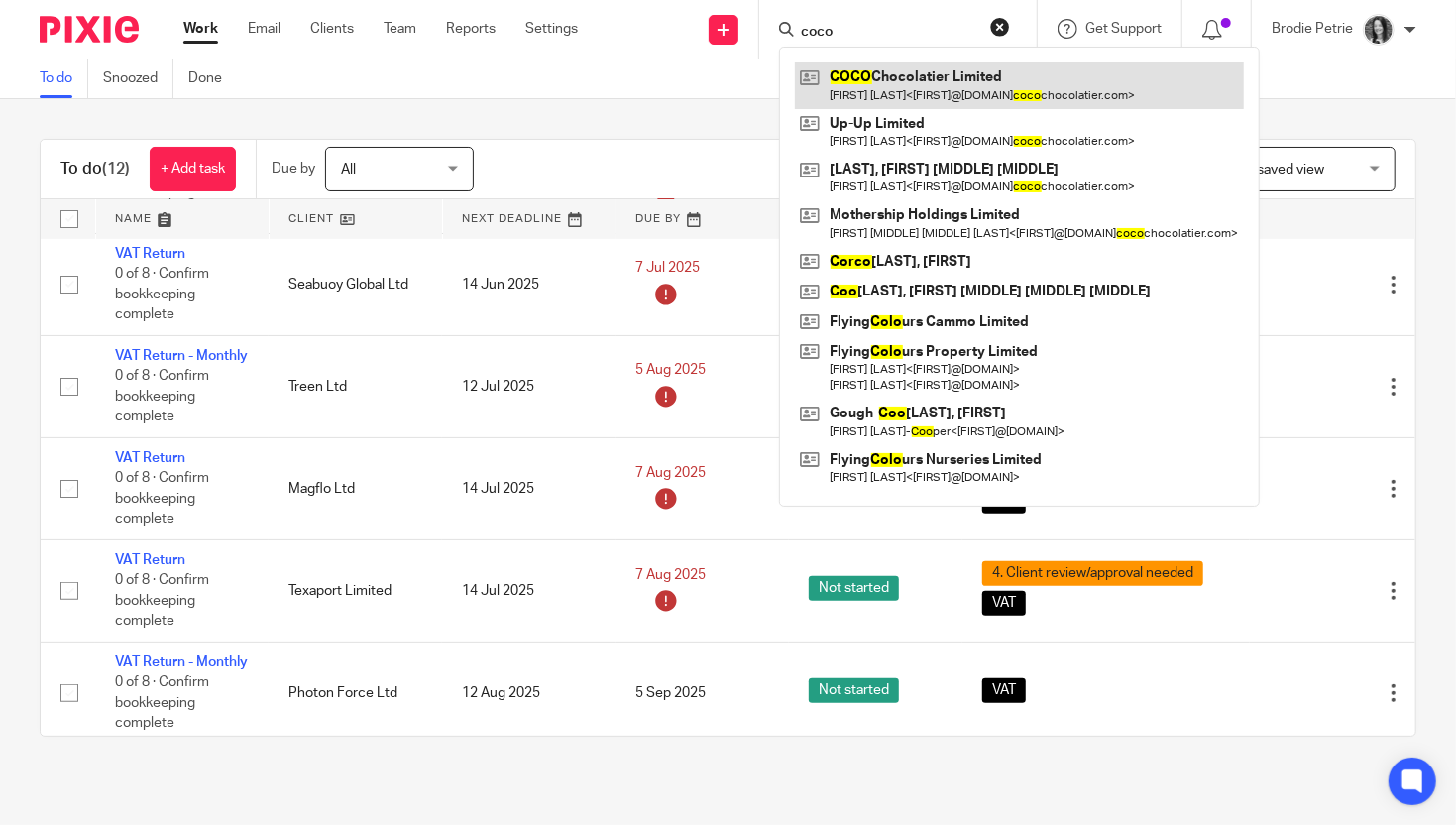 type on "coco" 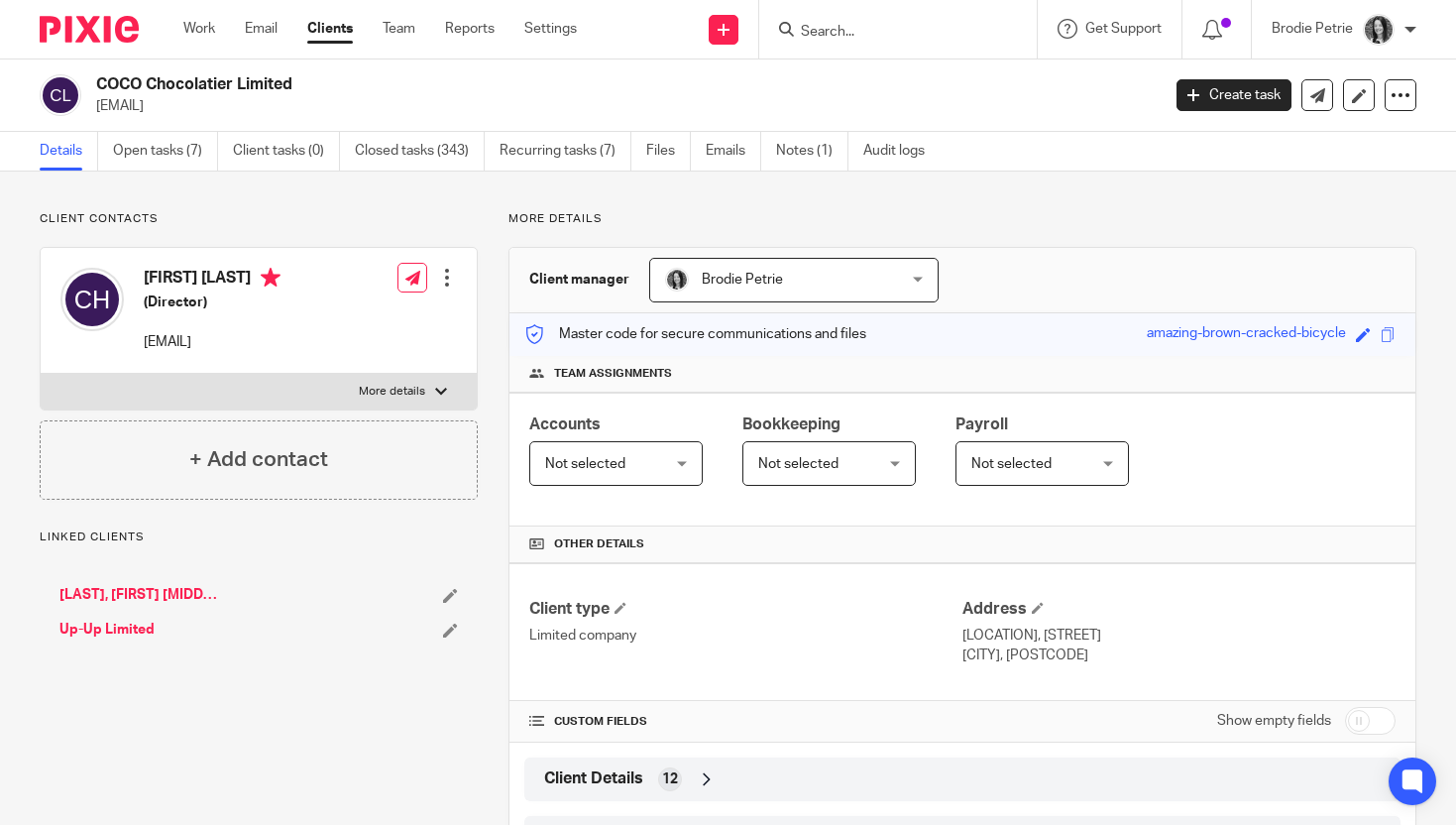 scroll, scrollTop: 0, scrollLeft: 0, axis: both 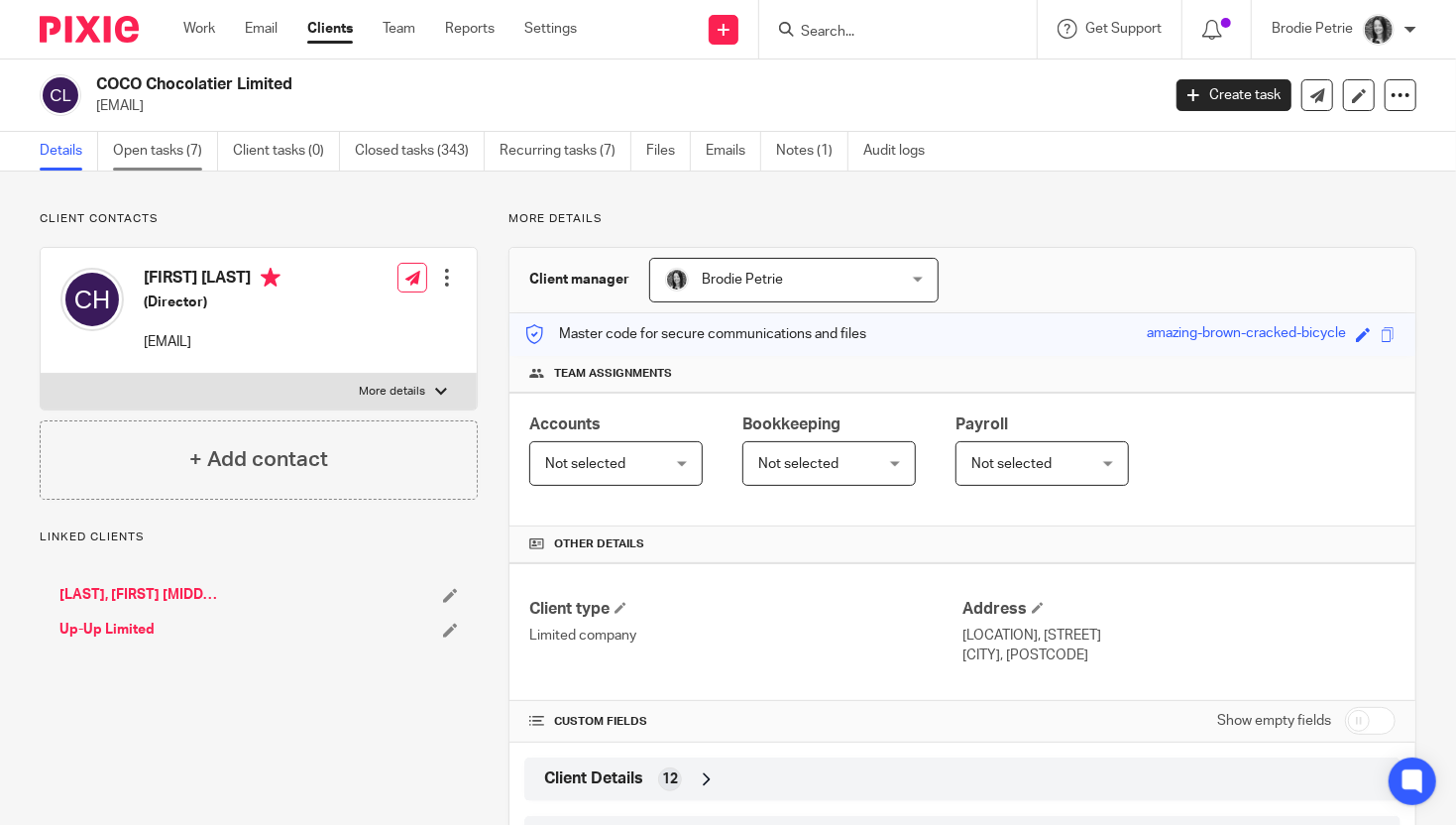 click on "Open tasks (7)" at bounding box center [166, 151] 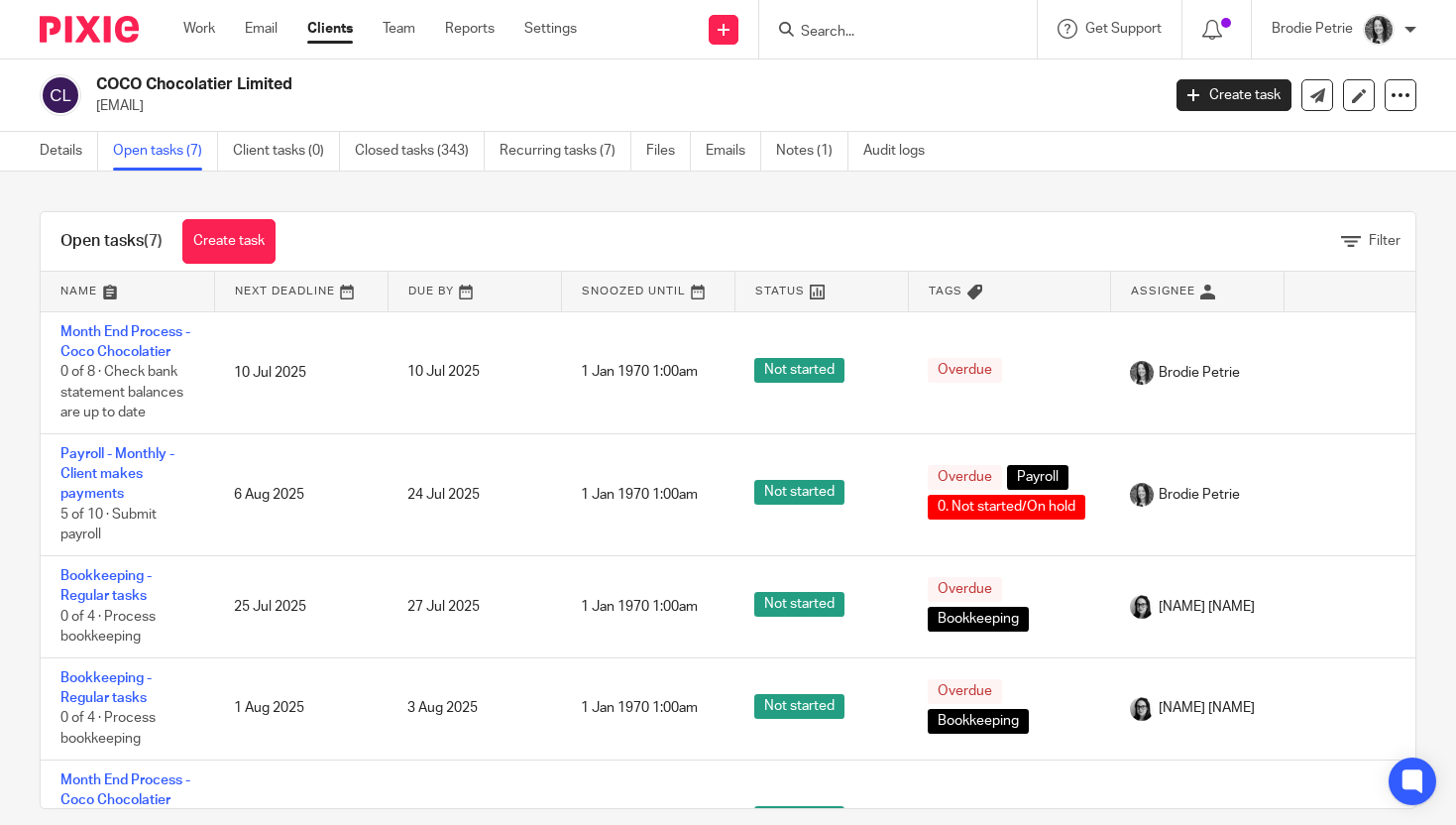 scroll, scrollTop: 0, scrollLeft: 0, axis: both 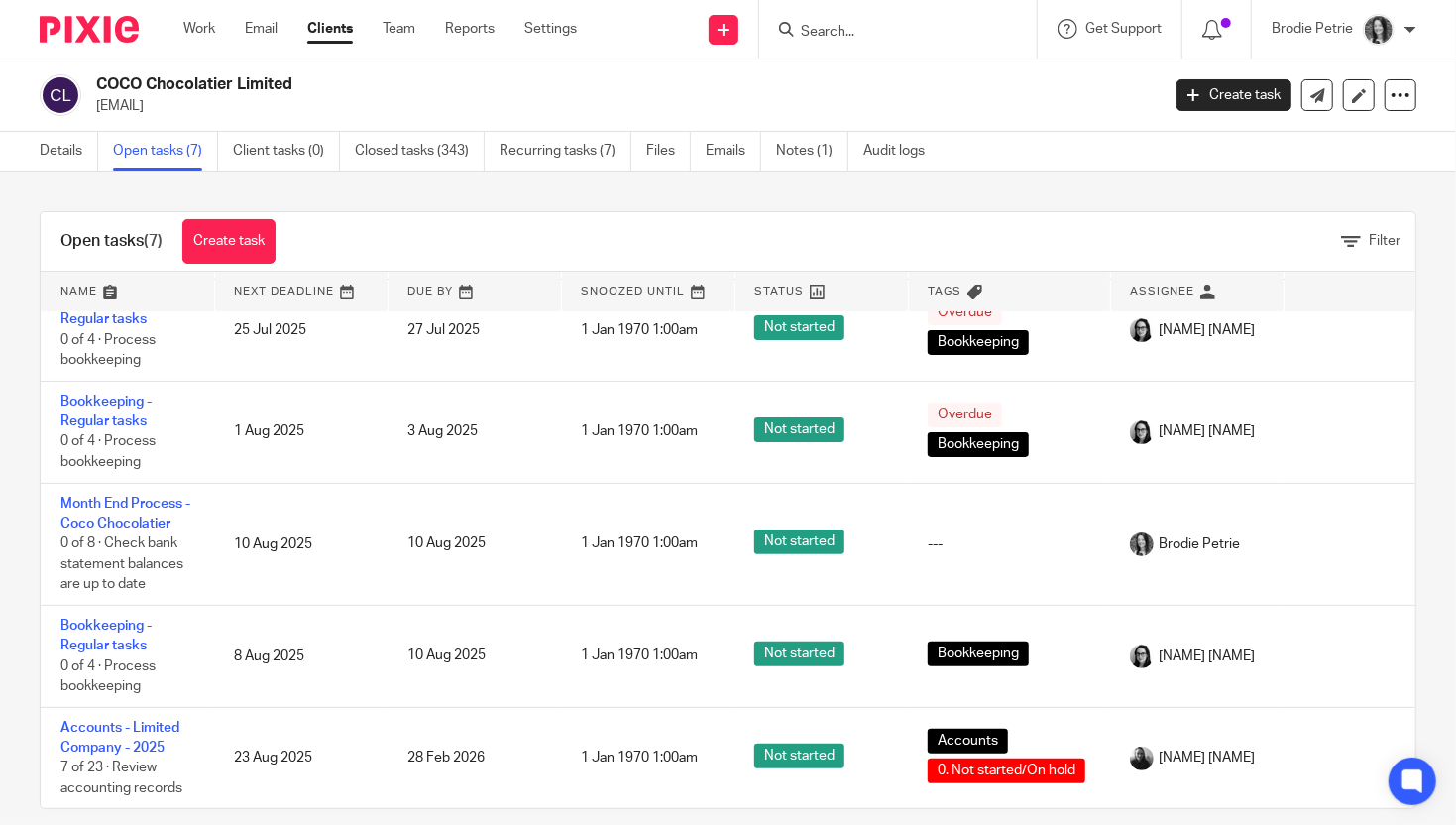 click at bounding box center (698, 292) 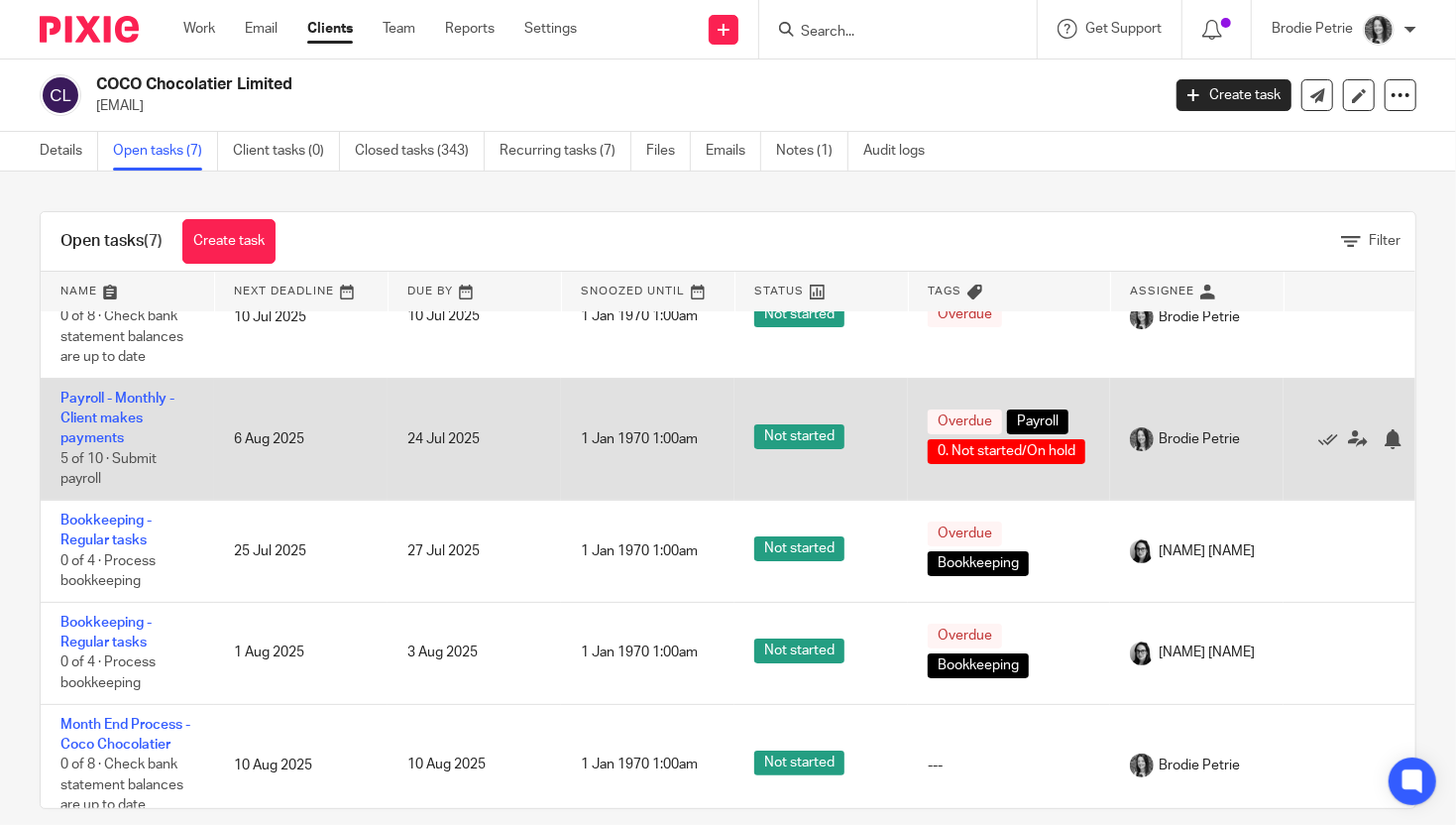 scroll, scrollTop: 0, scrollLeft: 0, axis: both 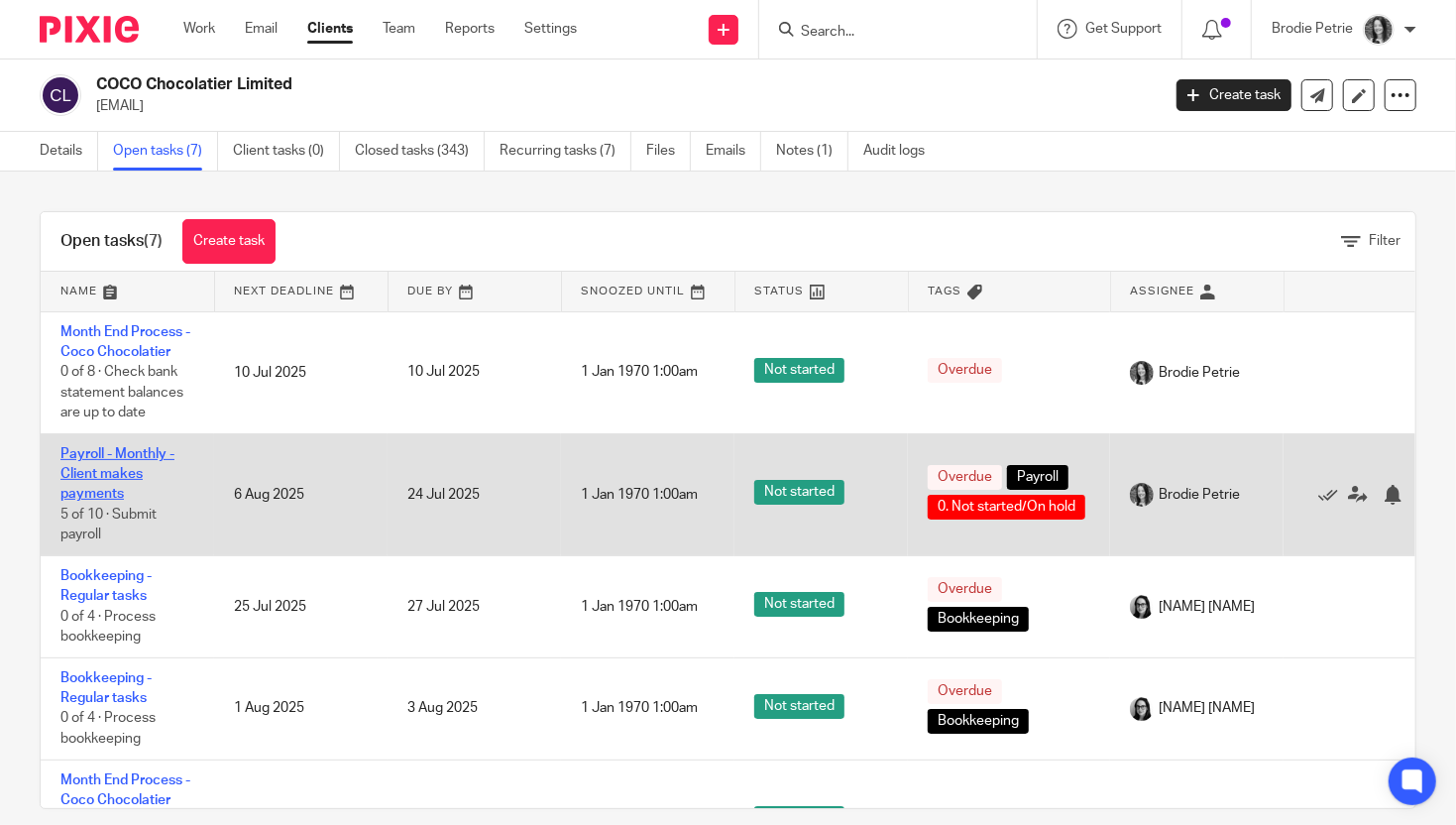 click on "Payroll - Monthly  - Client makes payments" at bounding box center (117, 474) 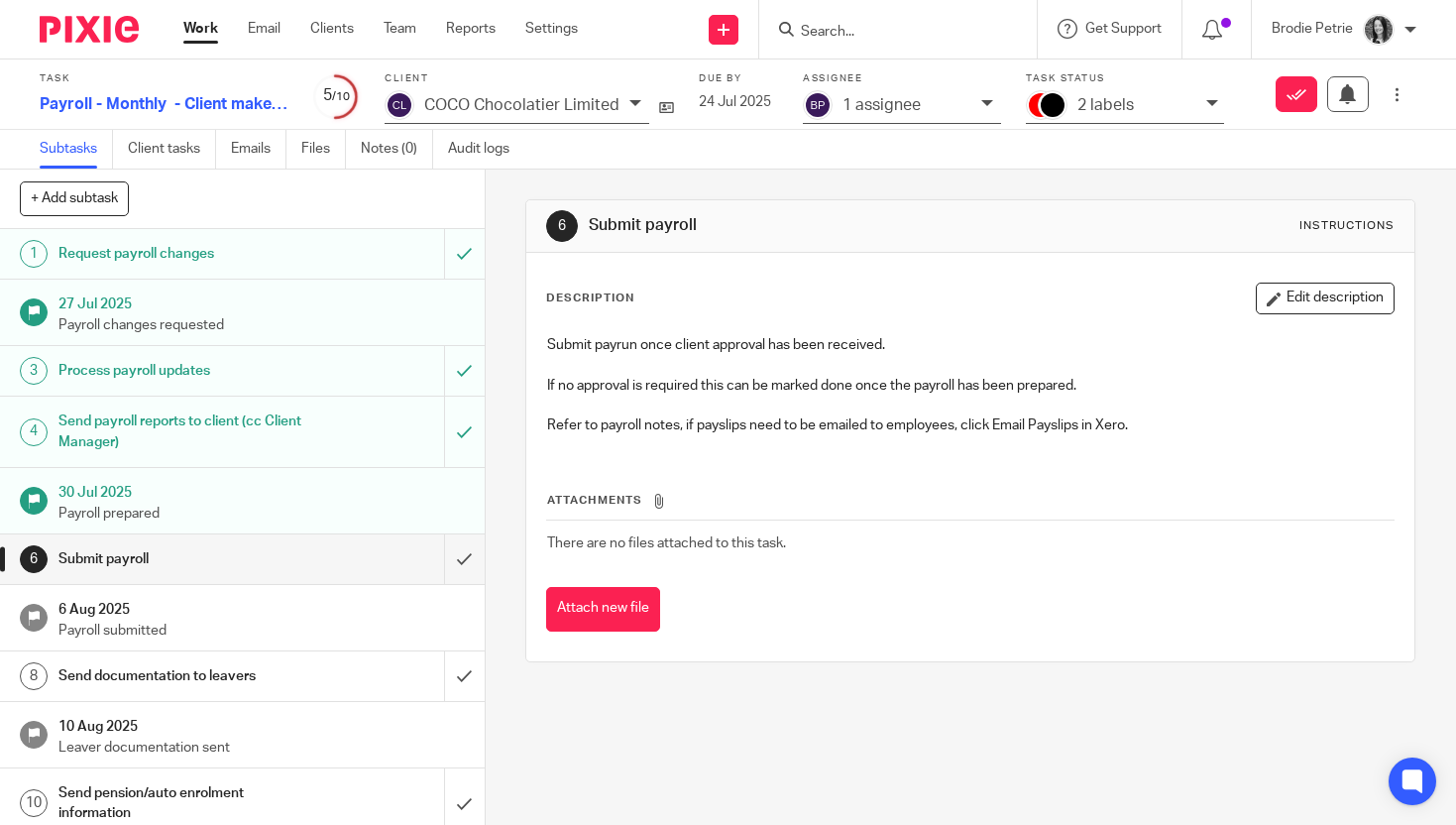 scroll, scrollTop: 0, scrollLeft: 0, axis: both 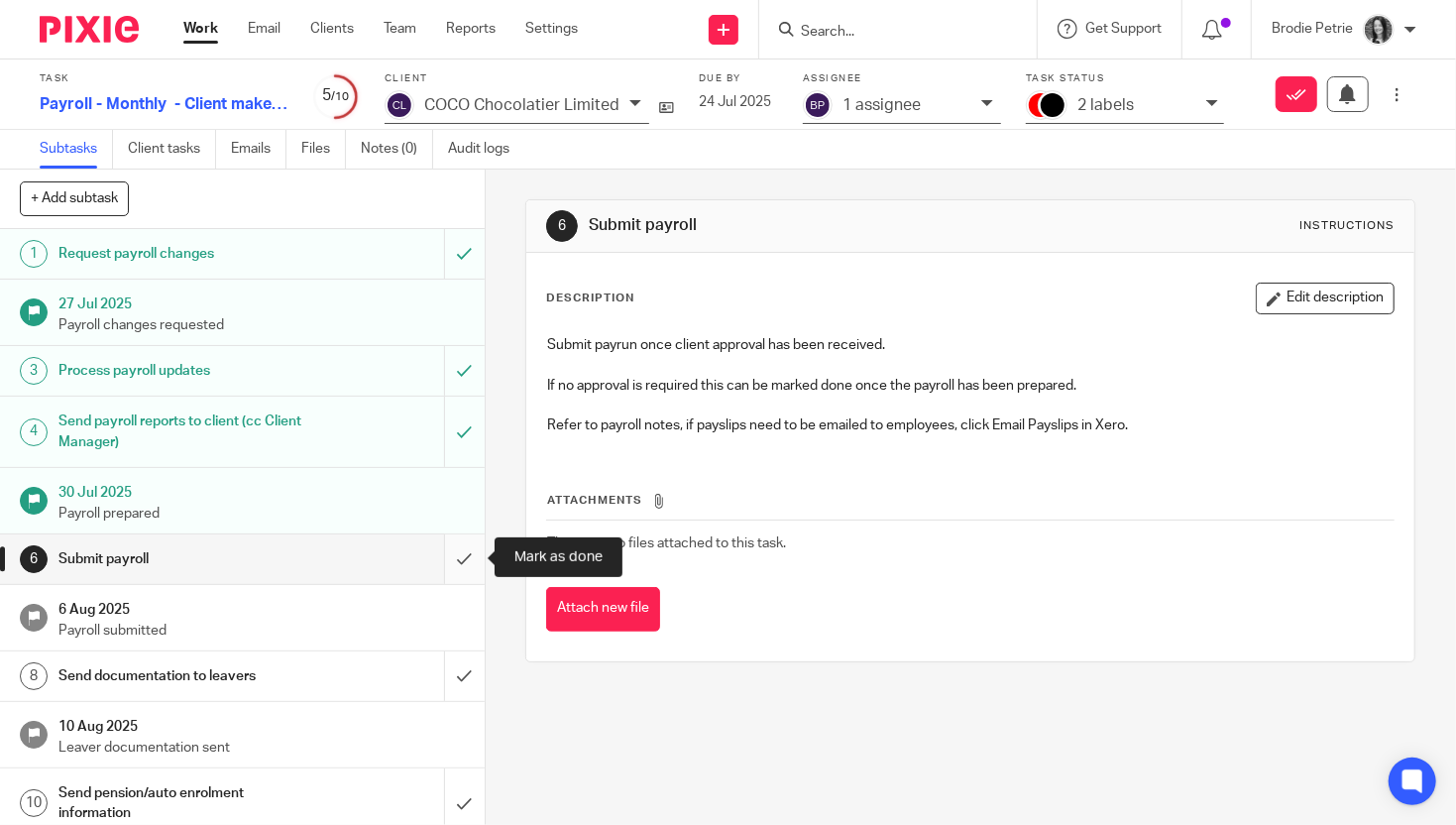 click at bounding box center [242, 559] 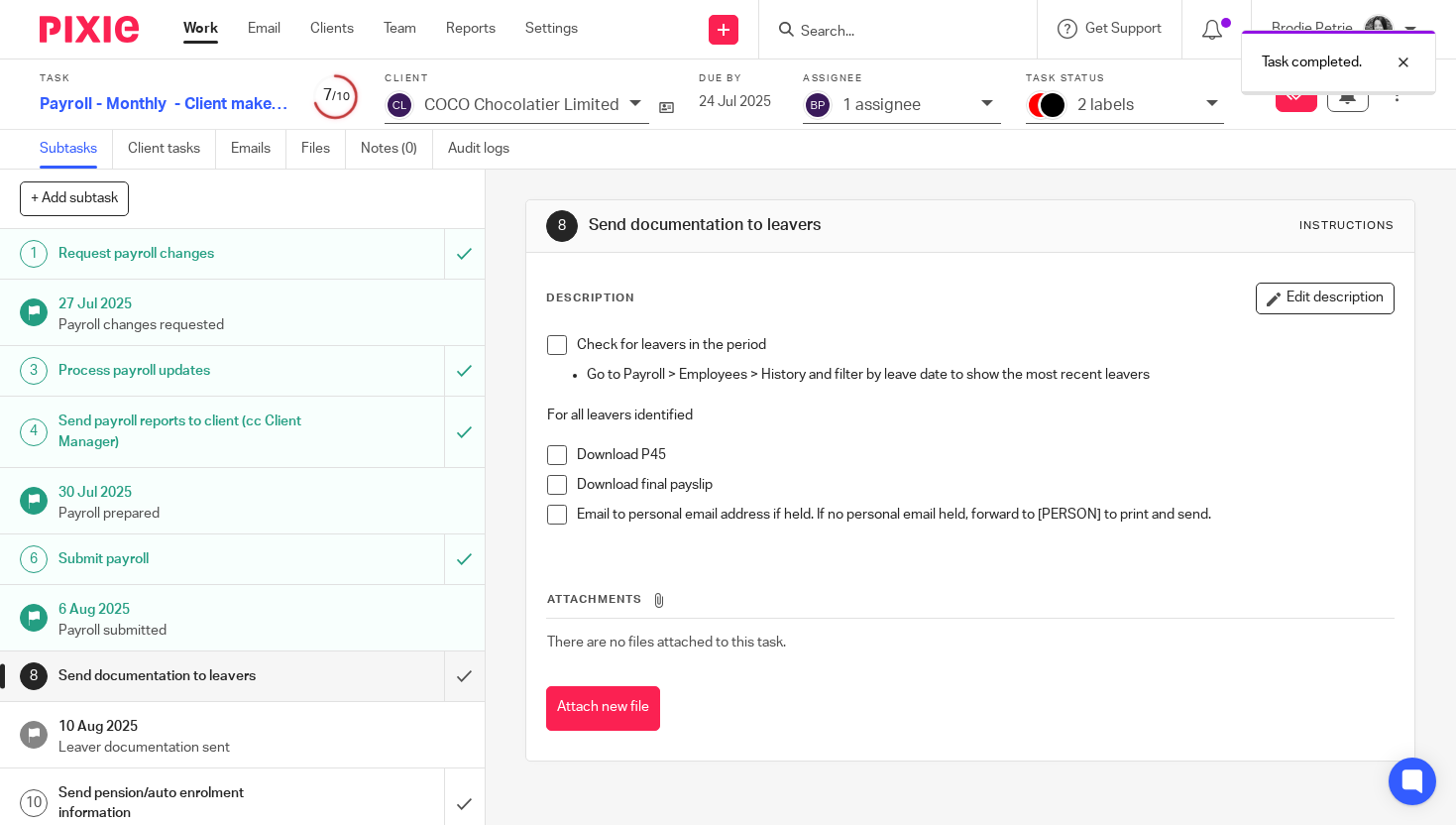 scroll, scrollTop: 0, scrollLeft: 0, axis: both 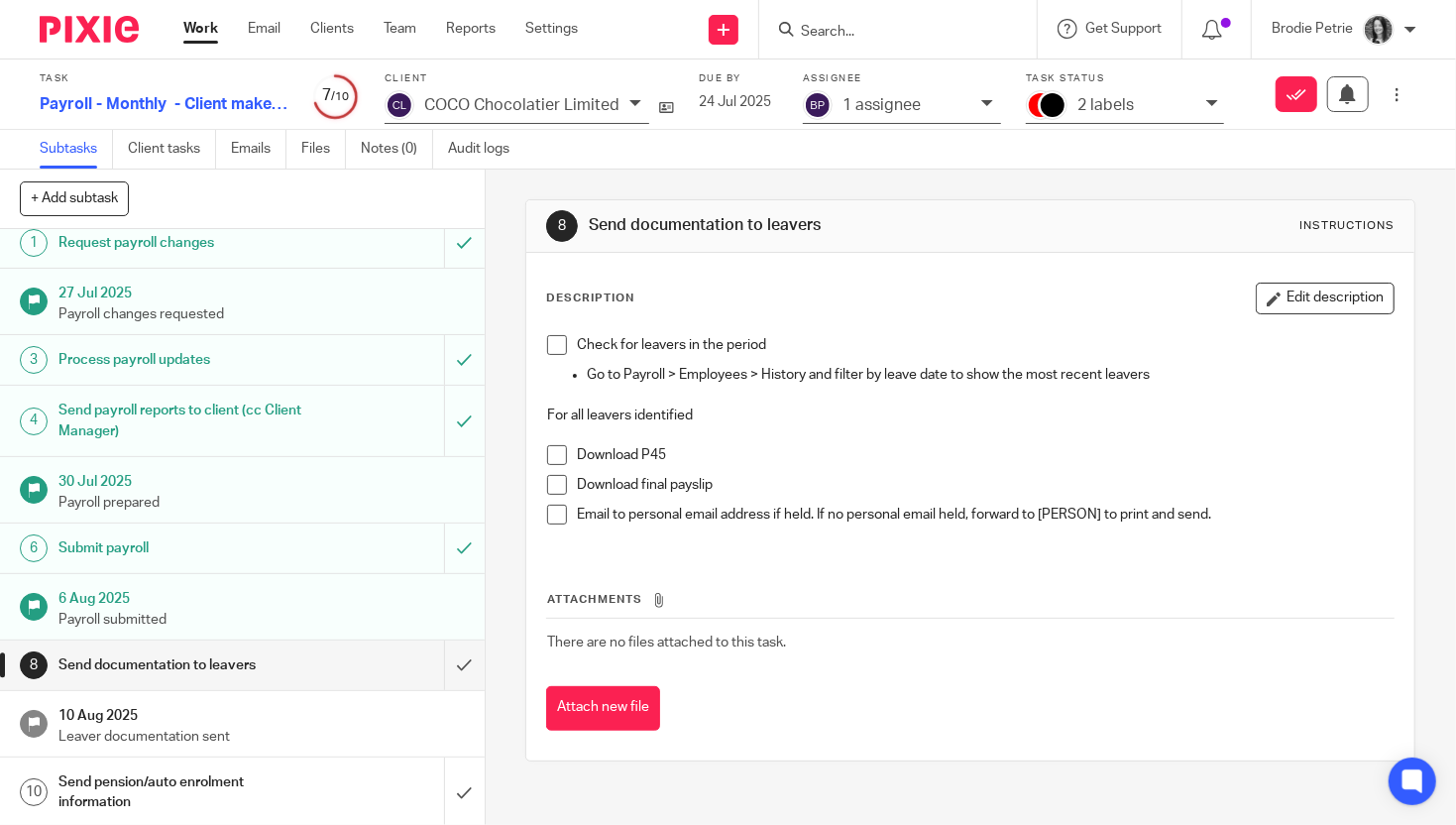 click on "Send pension/auto enrolment information" at bounding box center (180, 792) 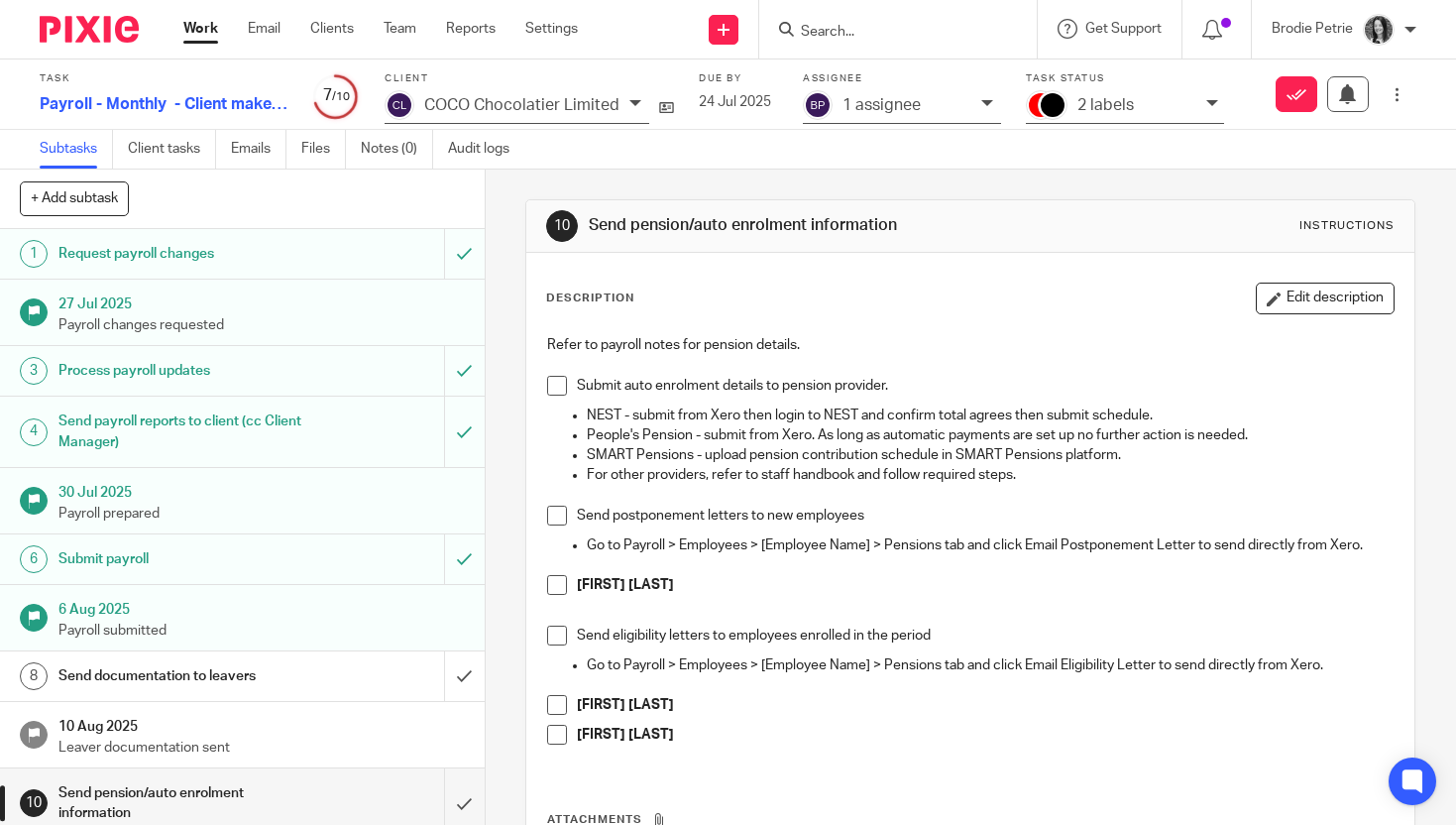 scroll, scrollTop: 0, scrollLeft: 0, axis: both 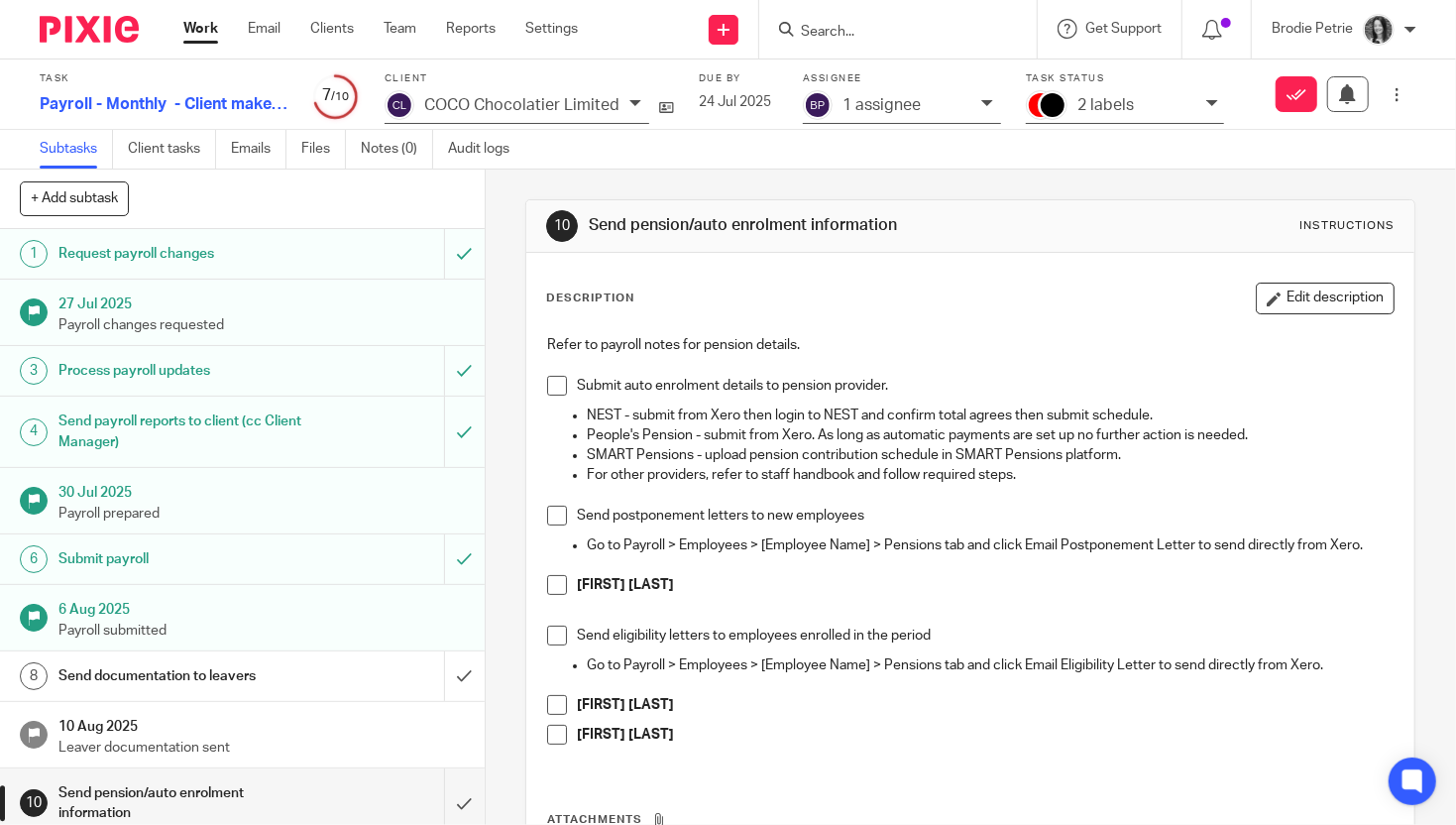 click on "2 labels" at bounding box center (1125, 107) 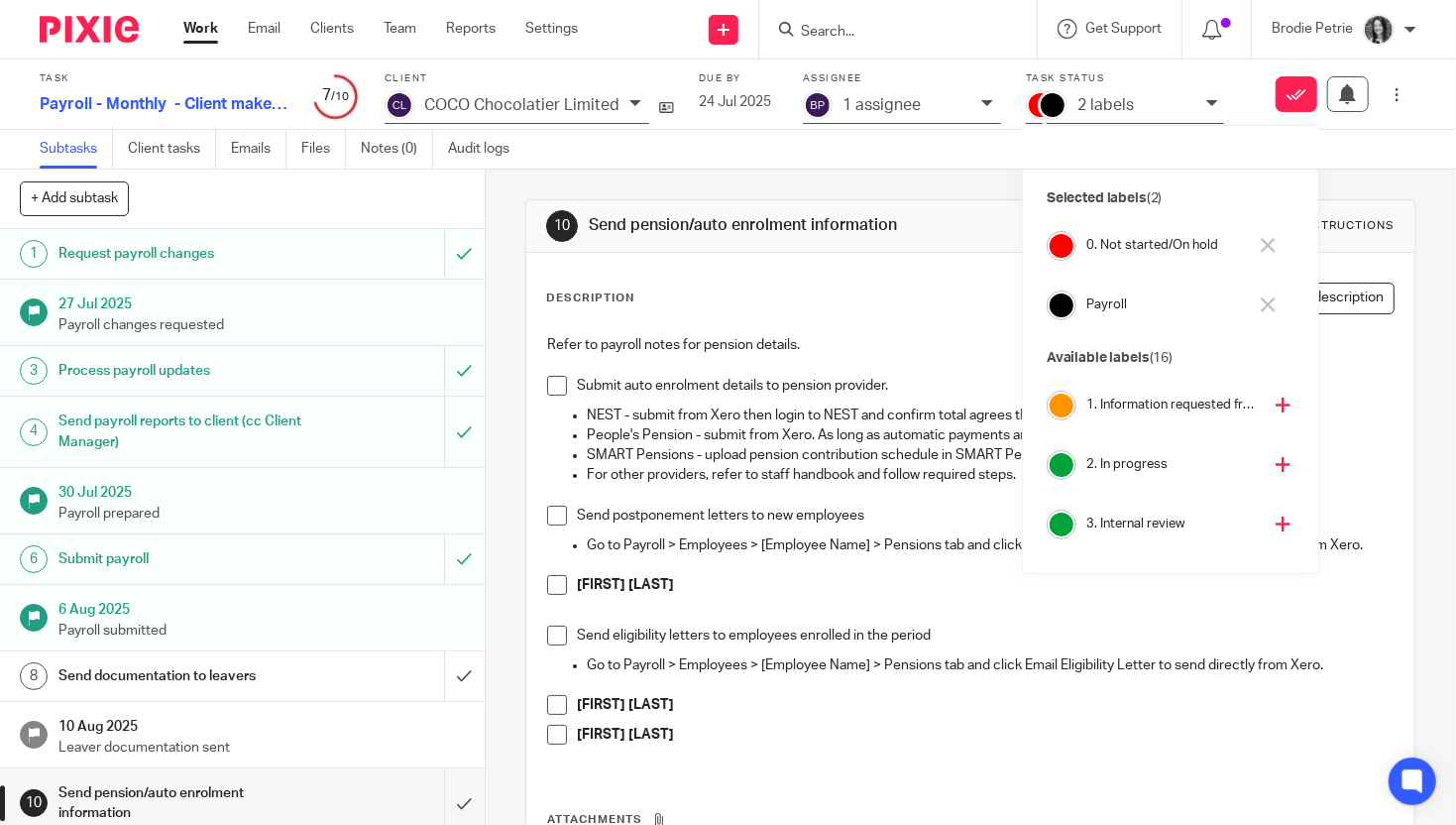 click on "2. In progress" at bounding box center (1174, 464) 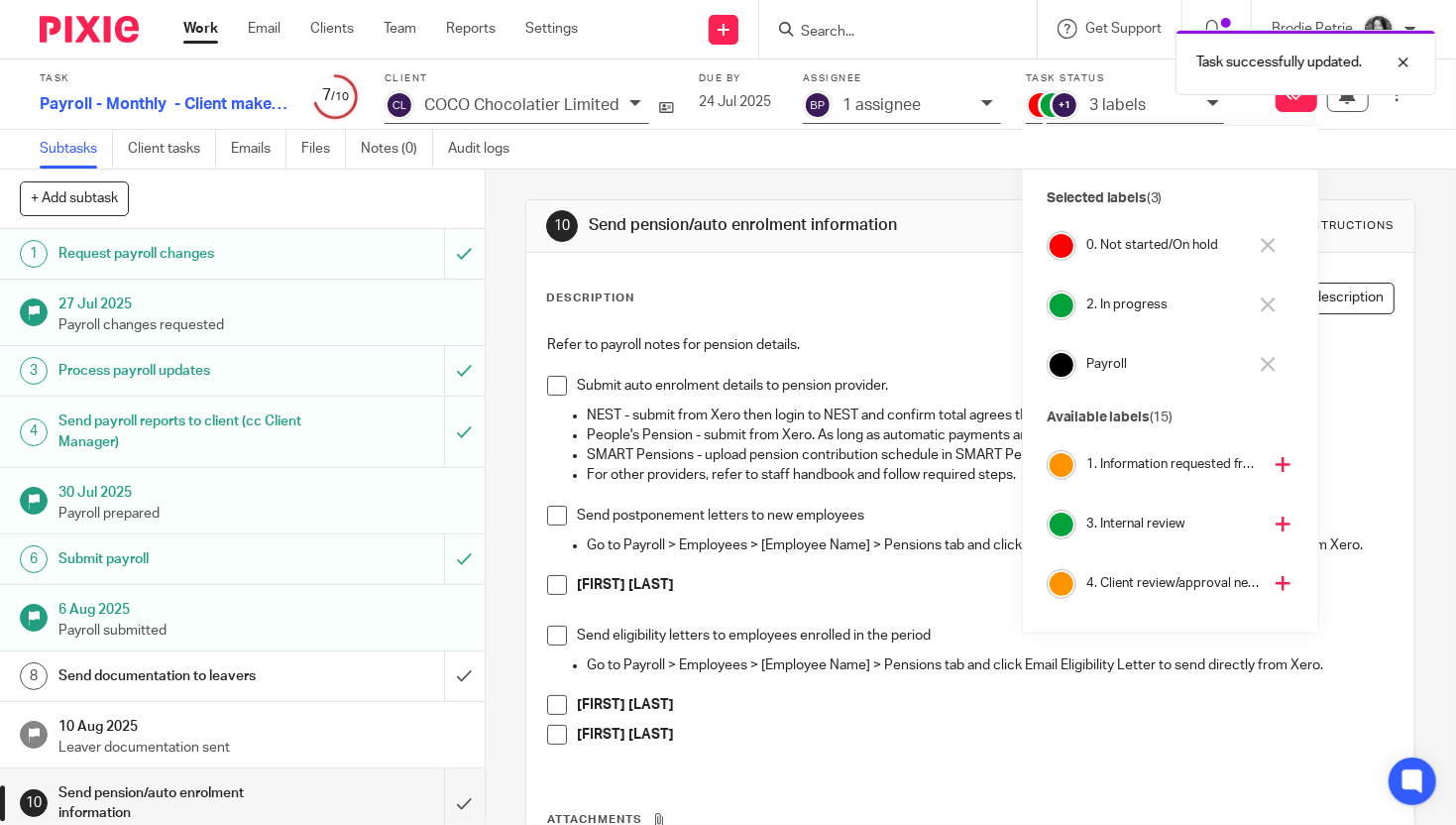 click on "0. Not started/On hold" at bounding box center [1167, 245] 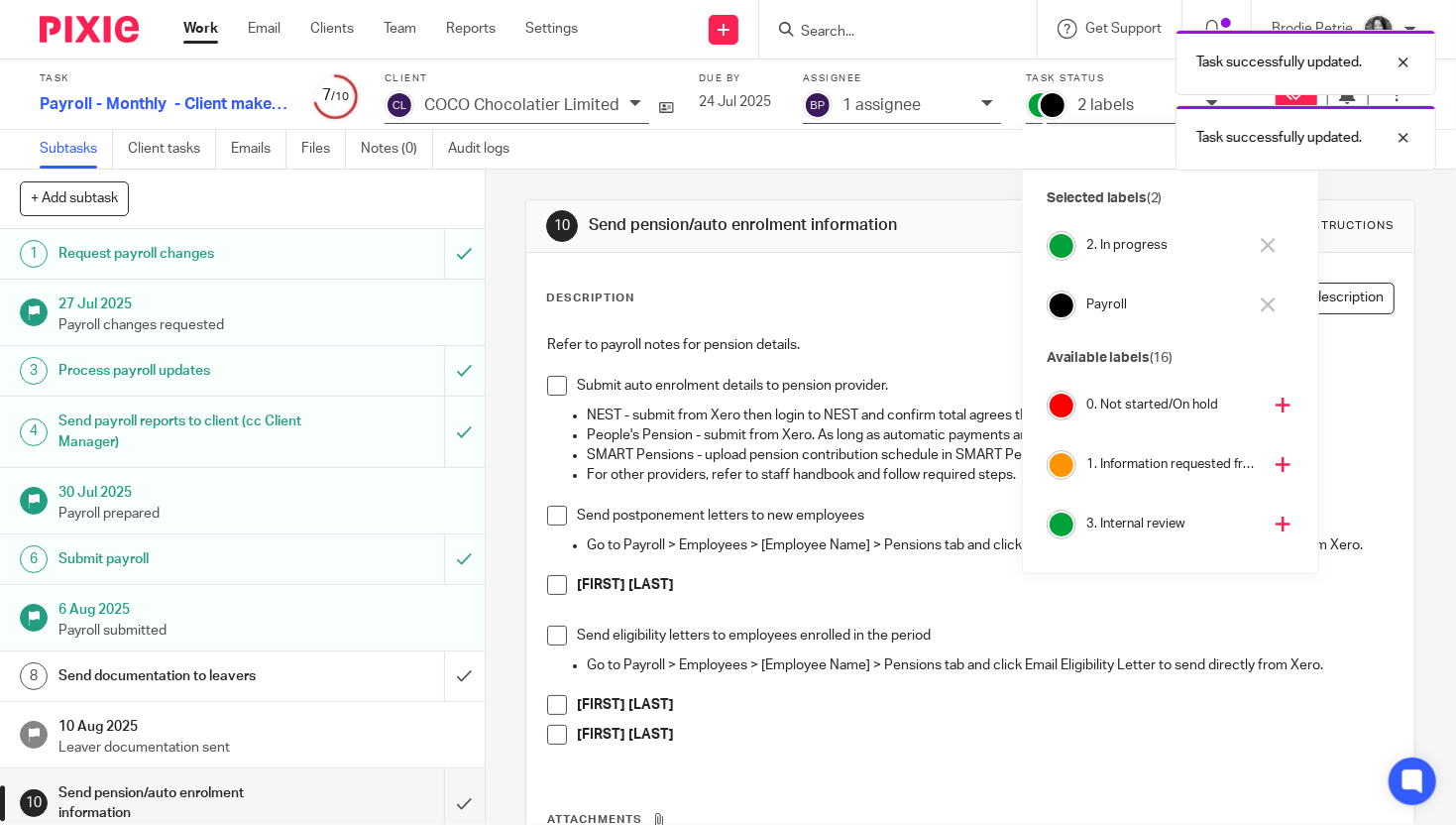 click on "Task successfully updated. Task successfully updated." at bounding box center [1082, 95] 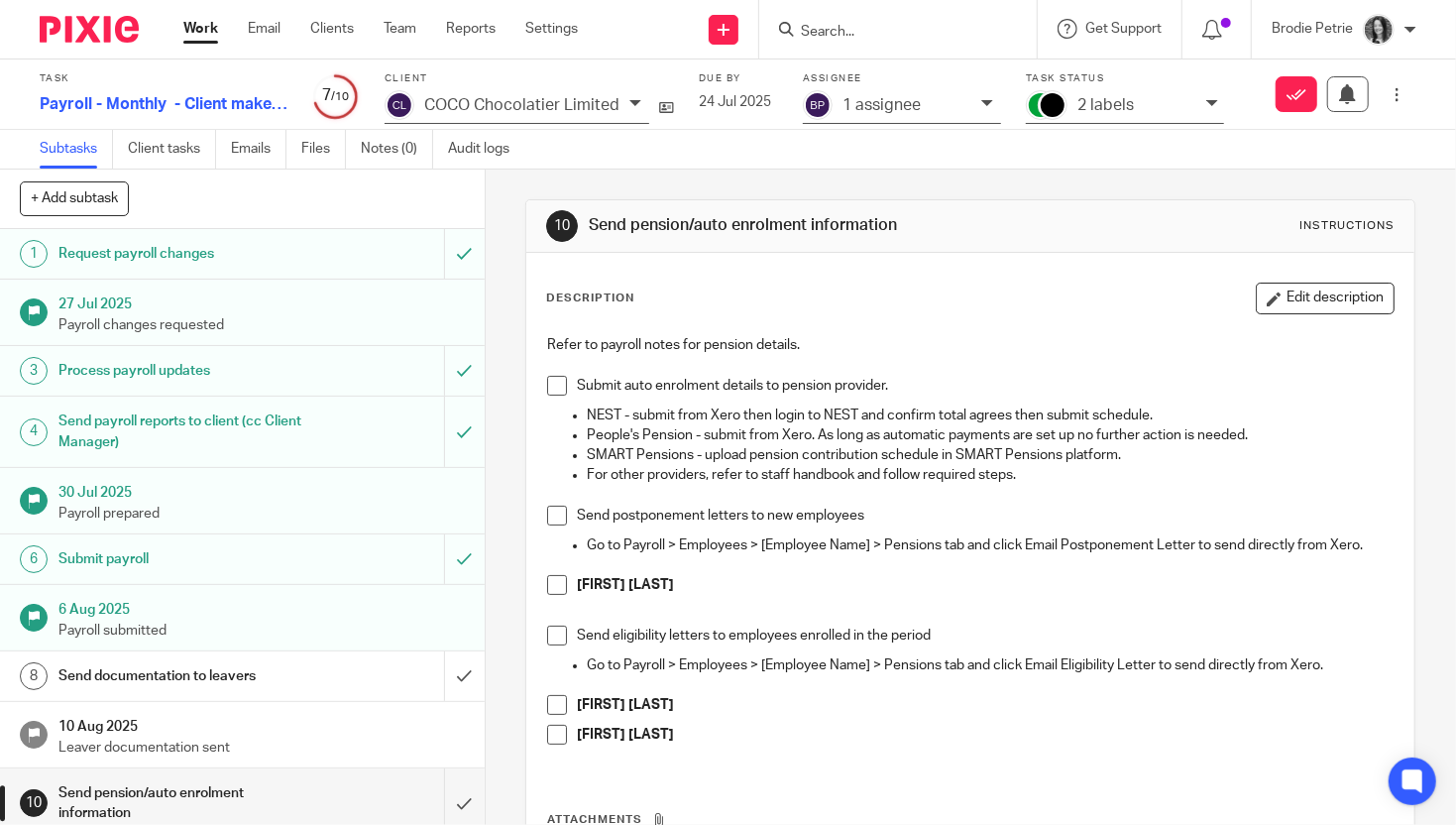 click at bounding box center [987, 103] 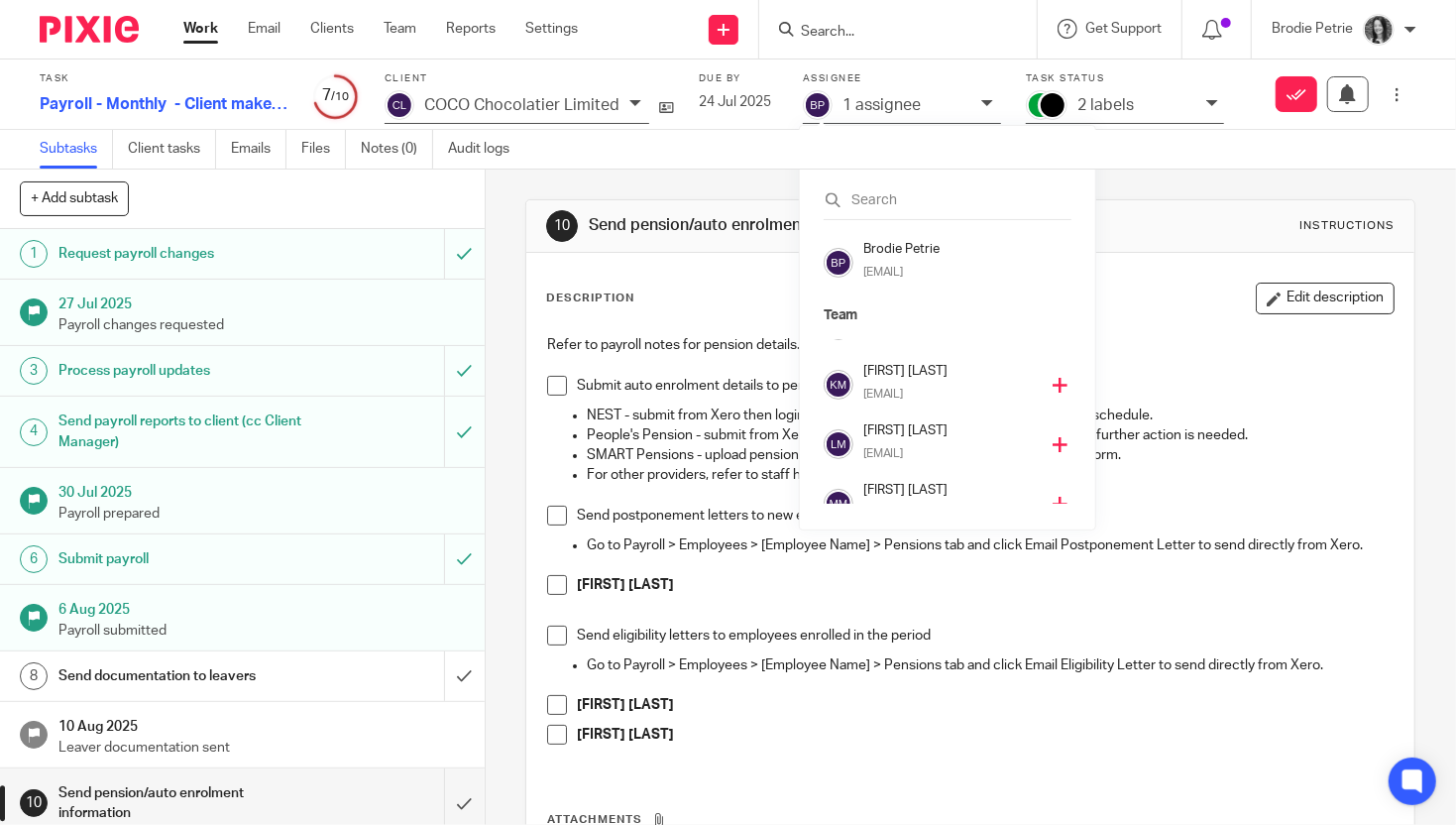 scroll, scrollTop: 276, scrollLeft: 0, axis: vertical 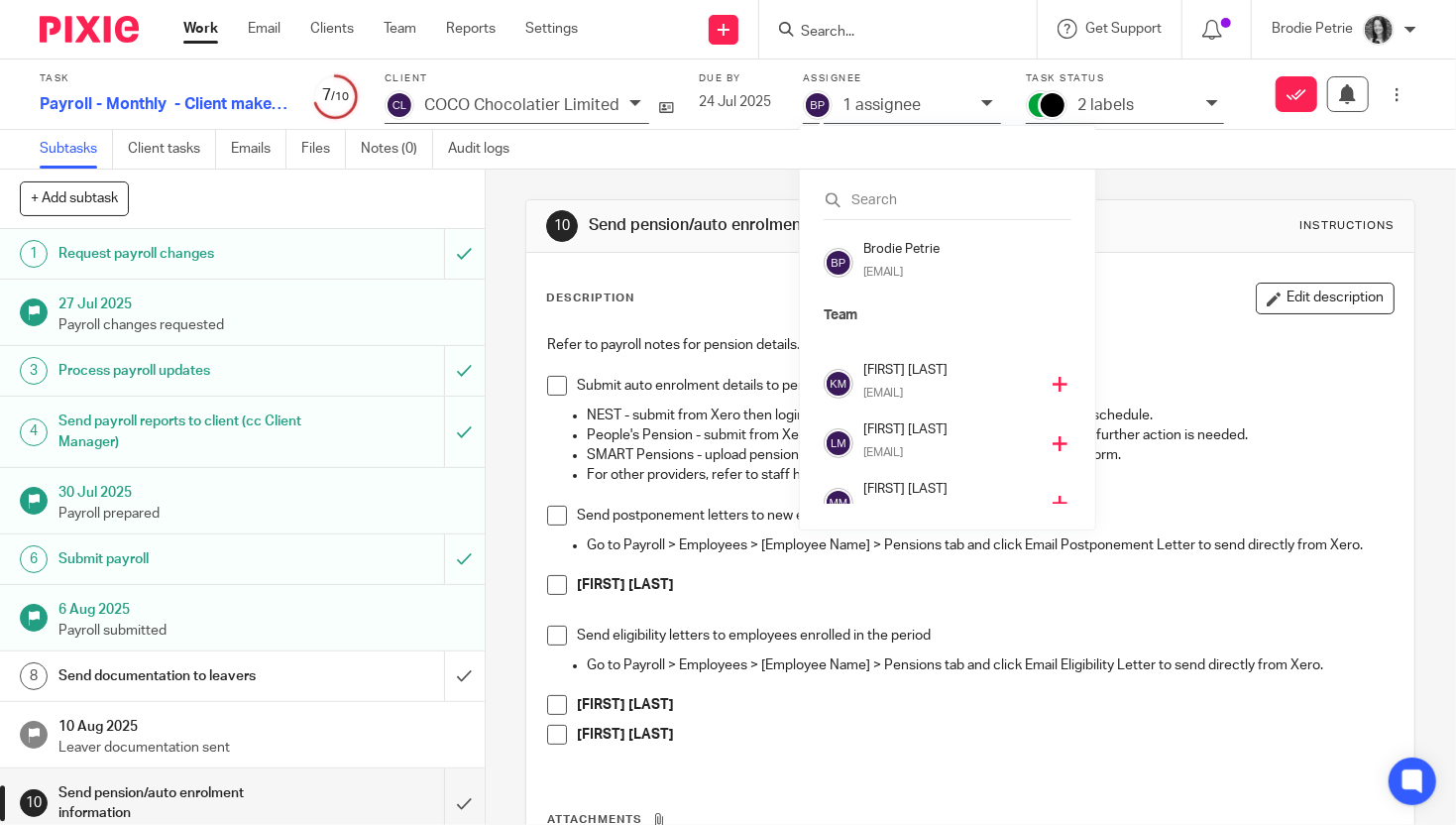 click on "kirsty@sense-ca.co.uk" at bounding box center [933, 394] 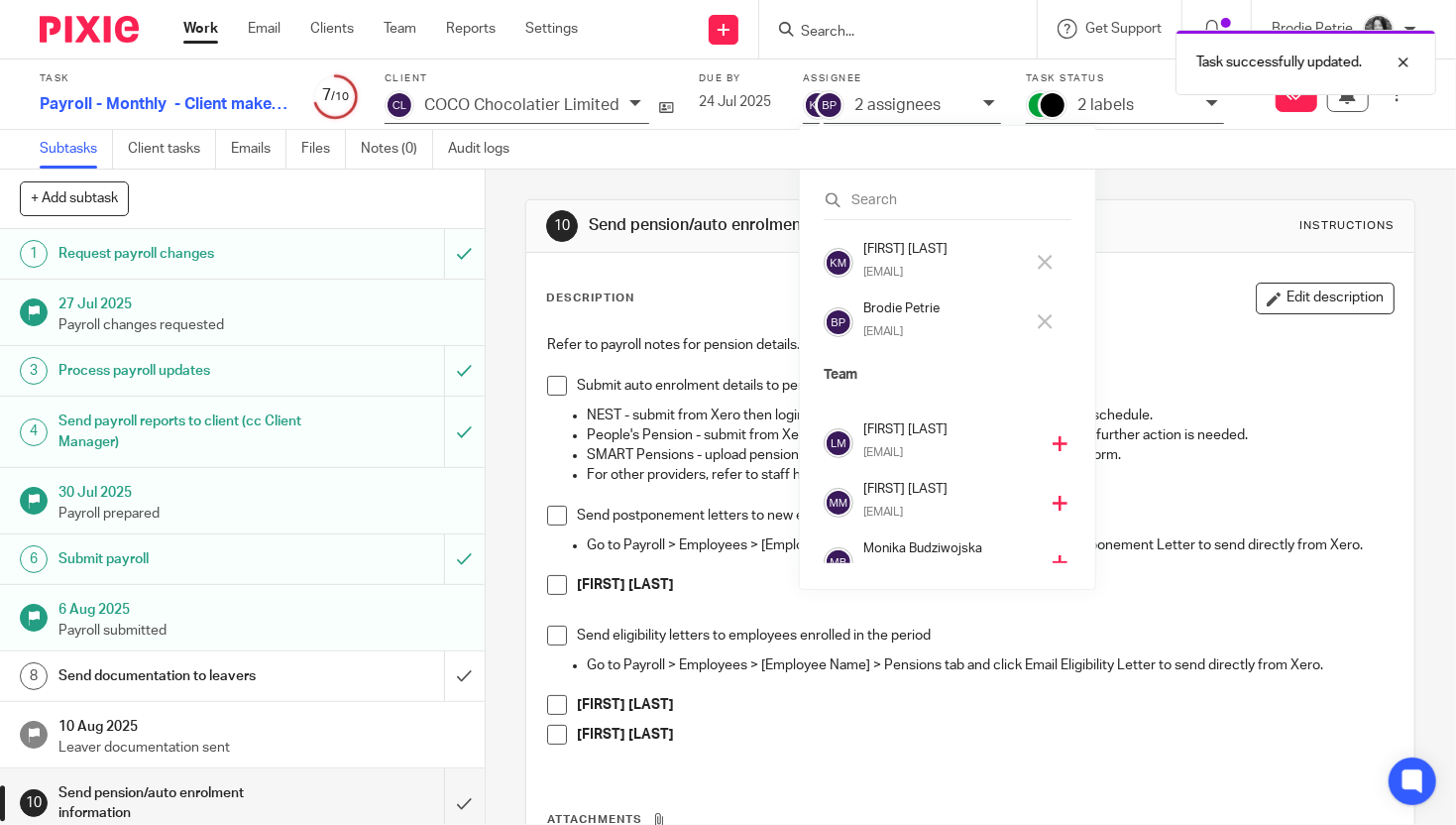 click on "Brodie Petrie
brodie@sense-ca.co.uk" at bounding box center (949, 322) 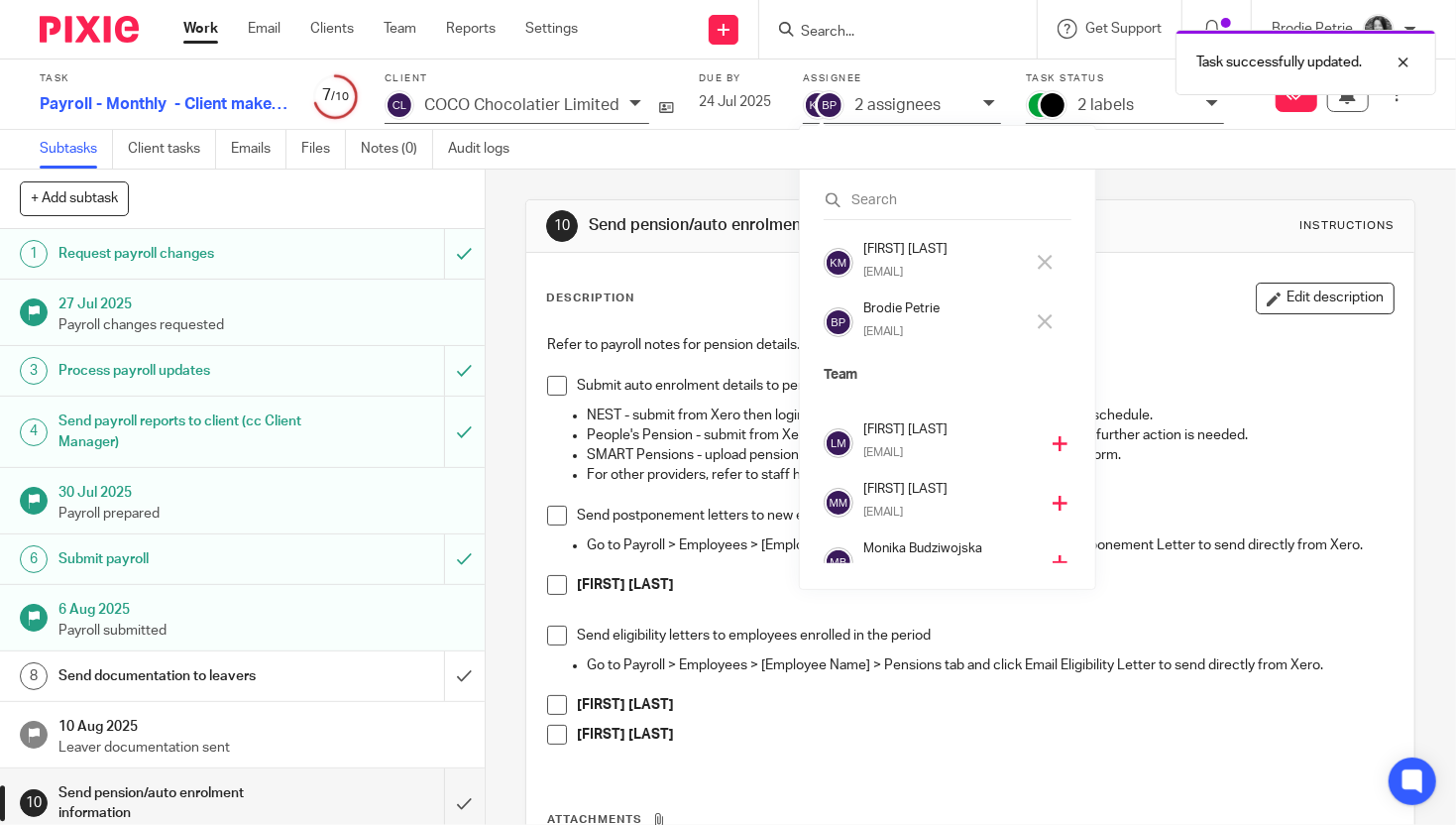scroll, scrollTop: 335, scrollLeft: 0, axis: vertical 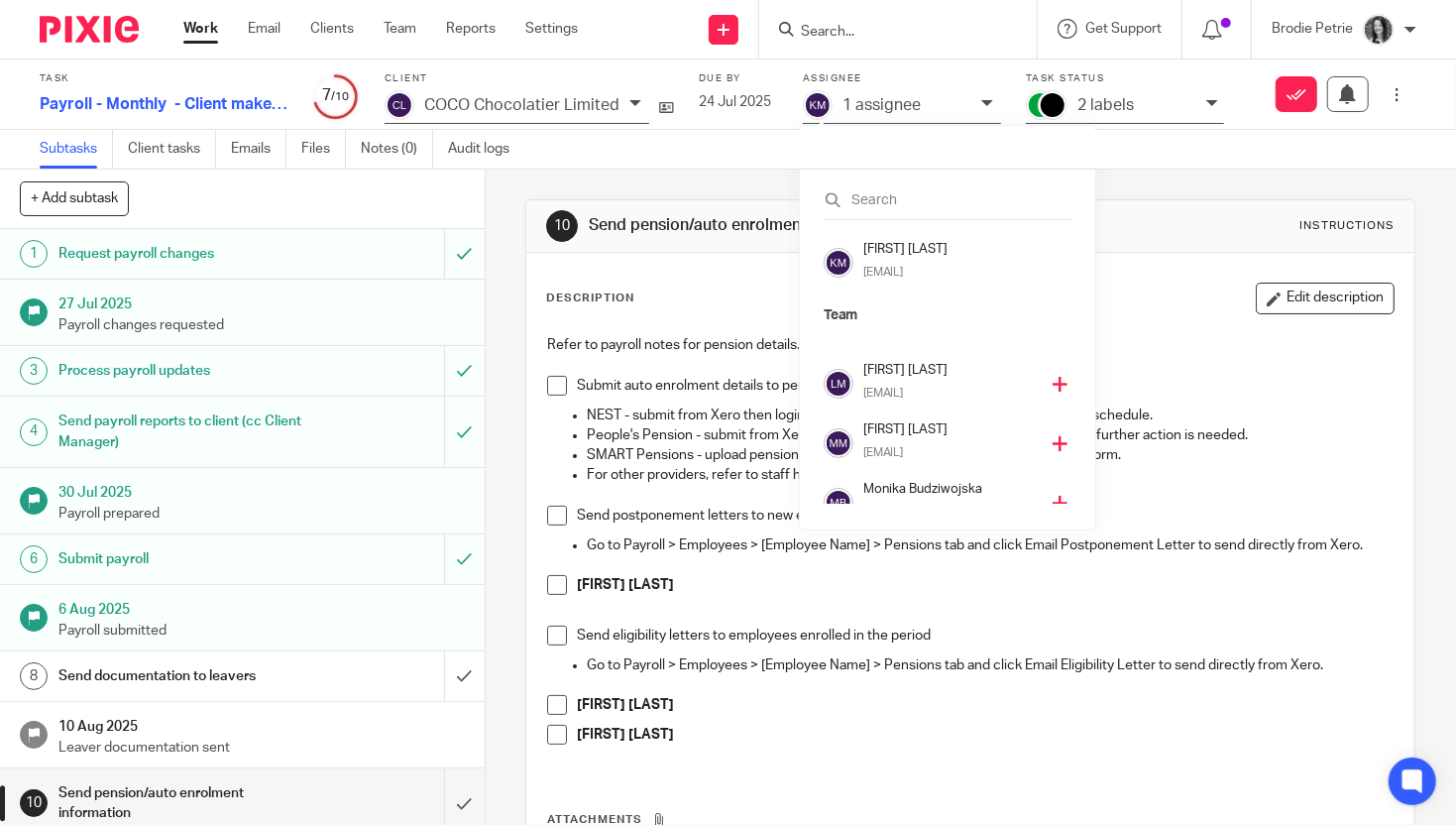 click at bounding box center (888, 33) 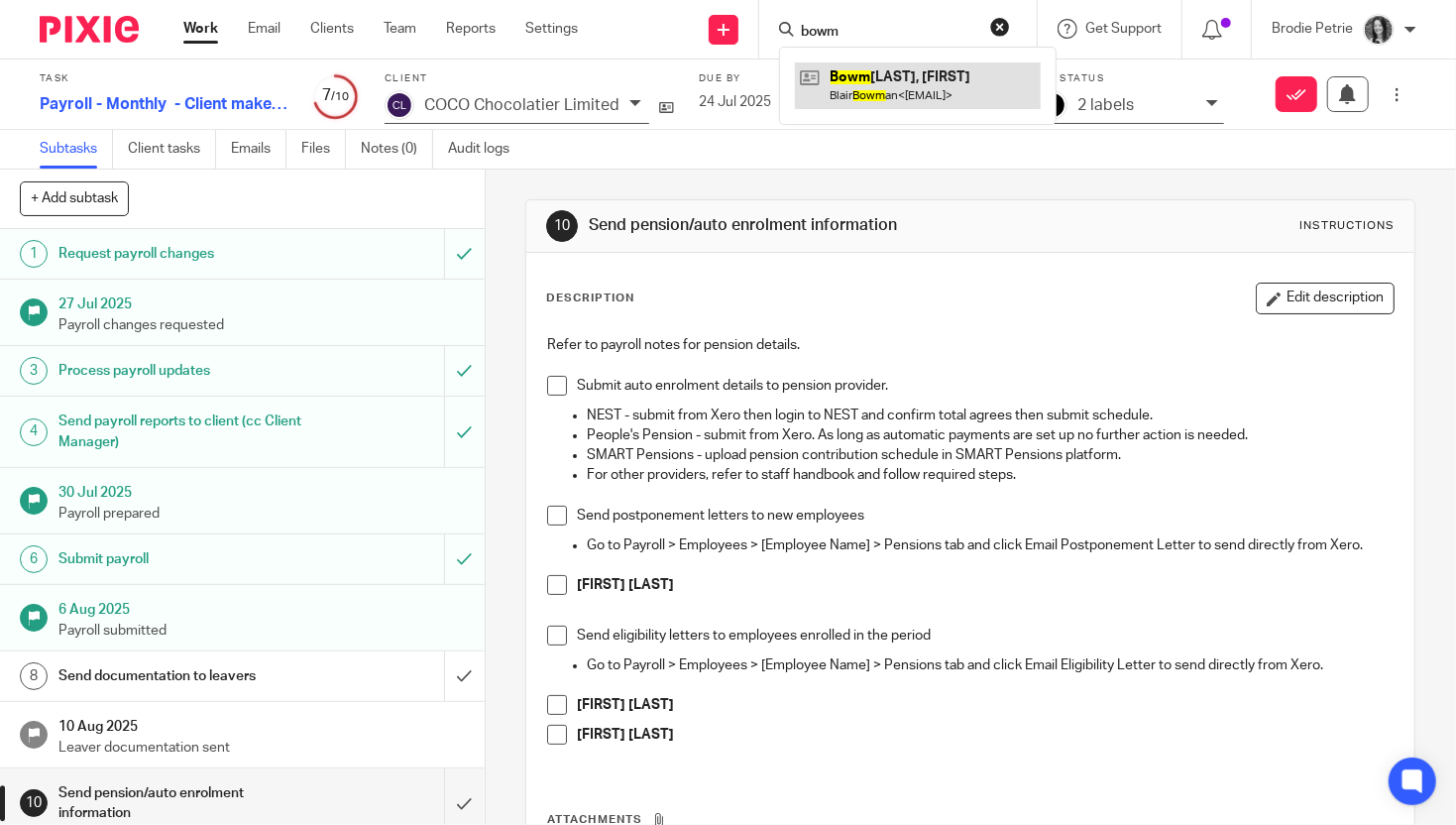 type on "bowm" 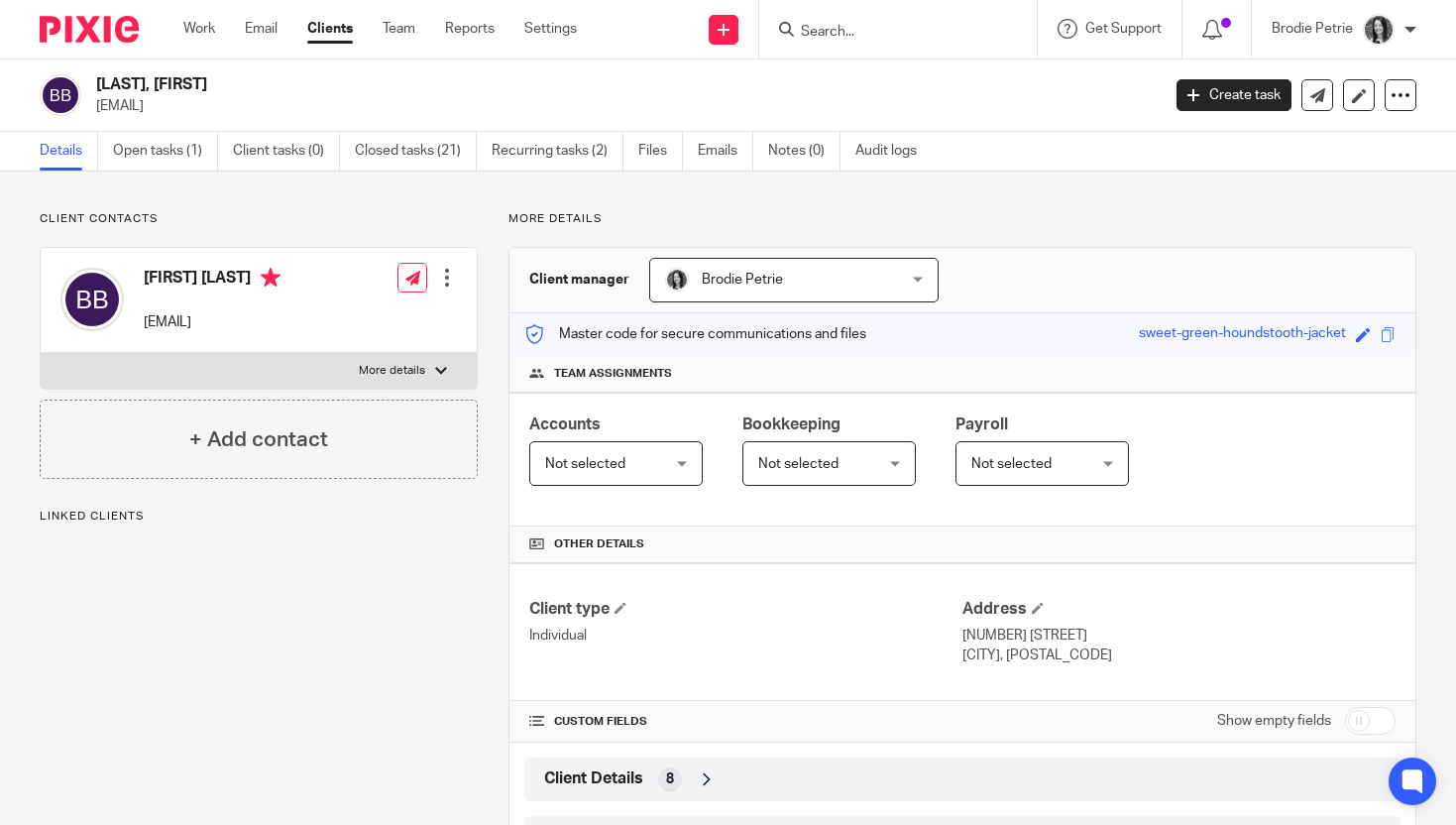 scroll, scrollTop: 0, scrollLeft: 0, axis: both 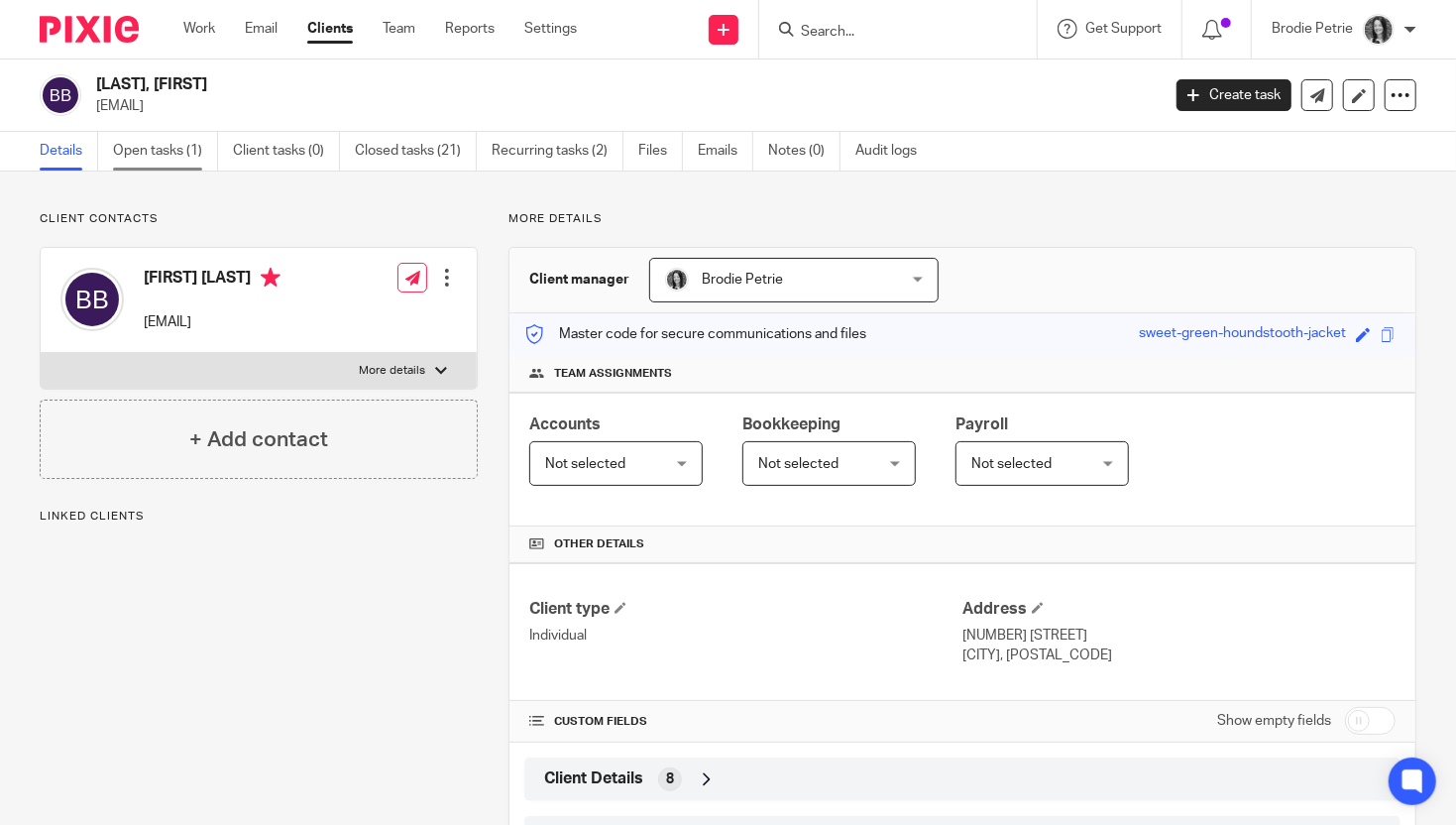 click on "Open tasks (1)" at bounding box center [166, 151] 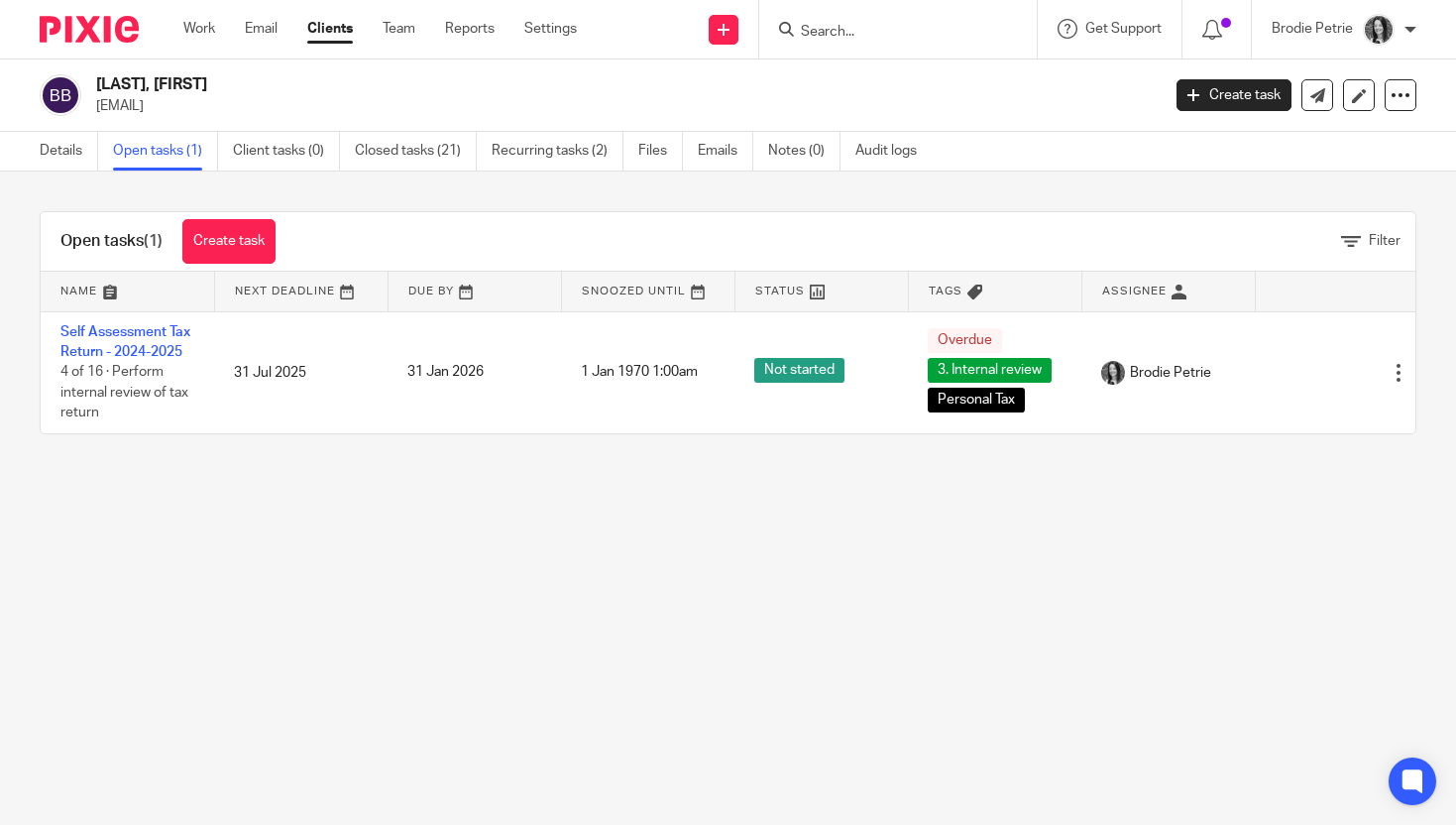 scroll, scrollTop: 0, scrollLeft: 0, axis: both 